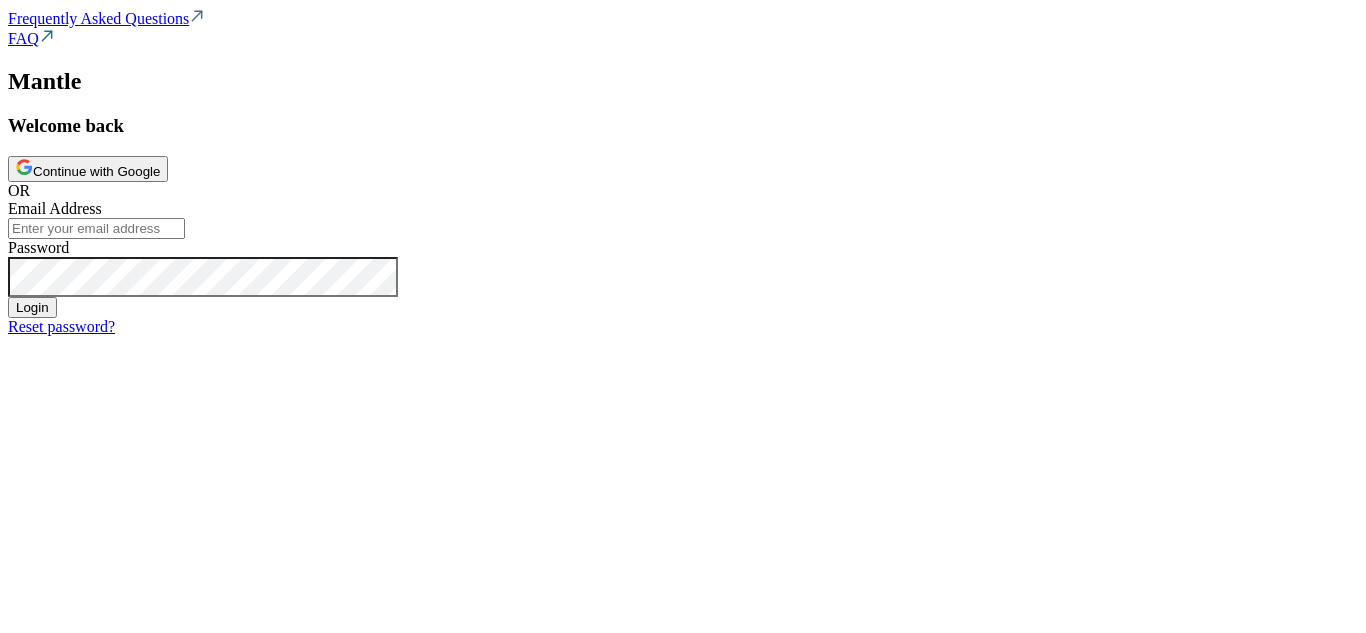 scroll, scrollTop: 0, scrollLeft: 0, axis: both 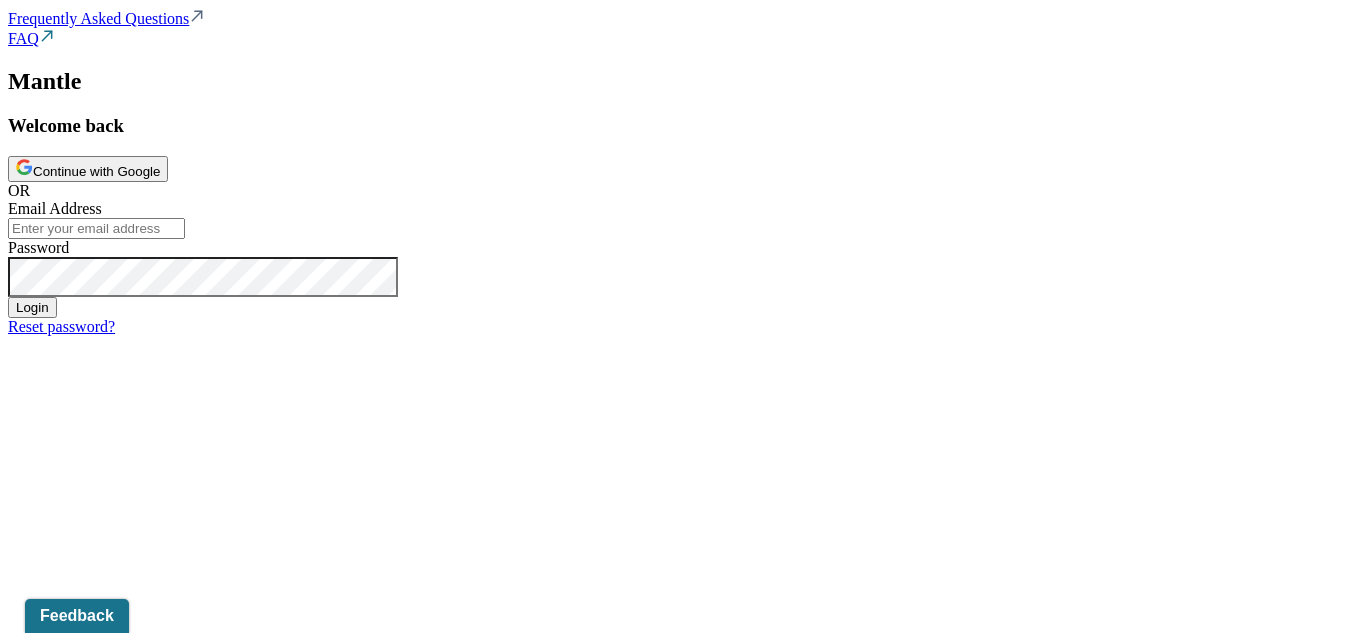 click on "Continue with Google" at bounding box center [88, 169] 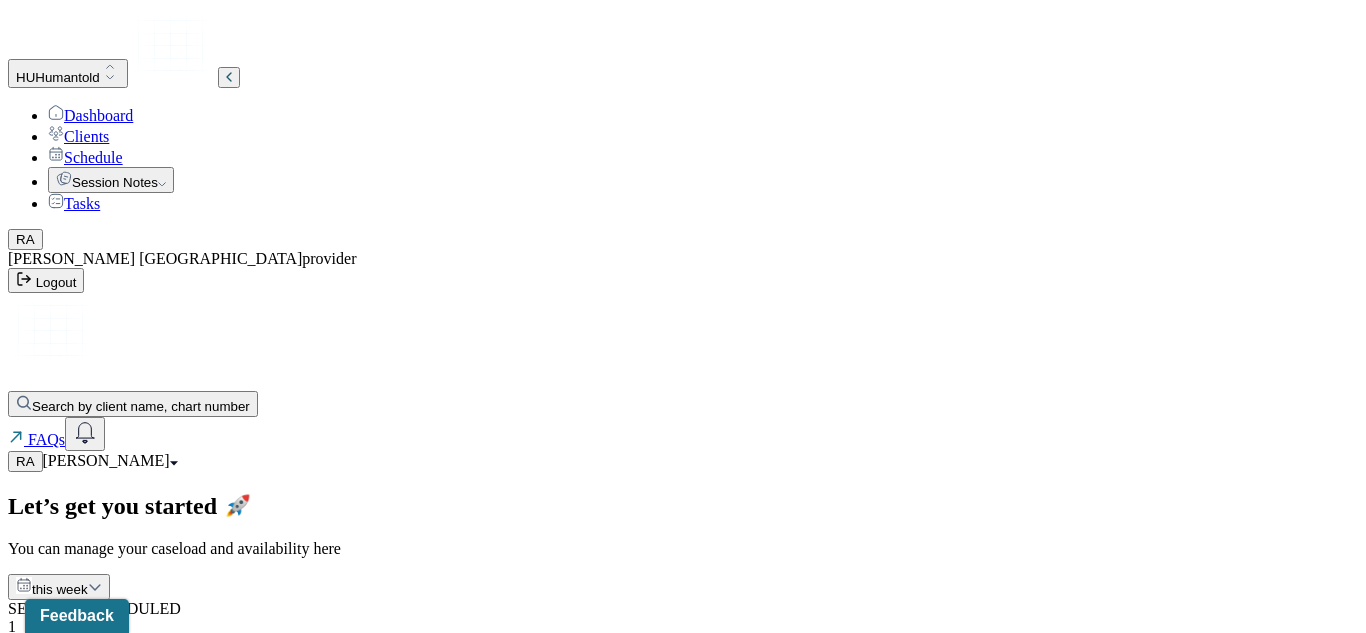 click on "[PERSON_NAME]" at bounding box center [73, 1094] 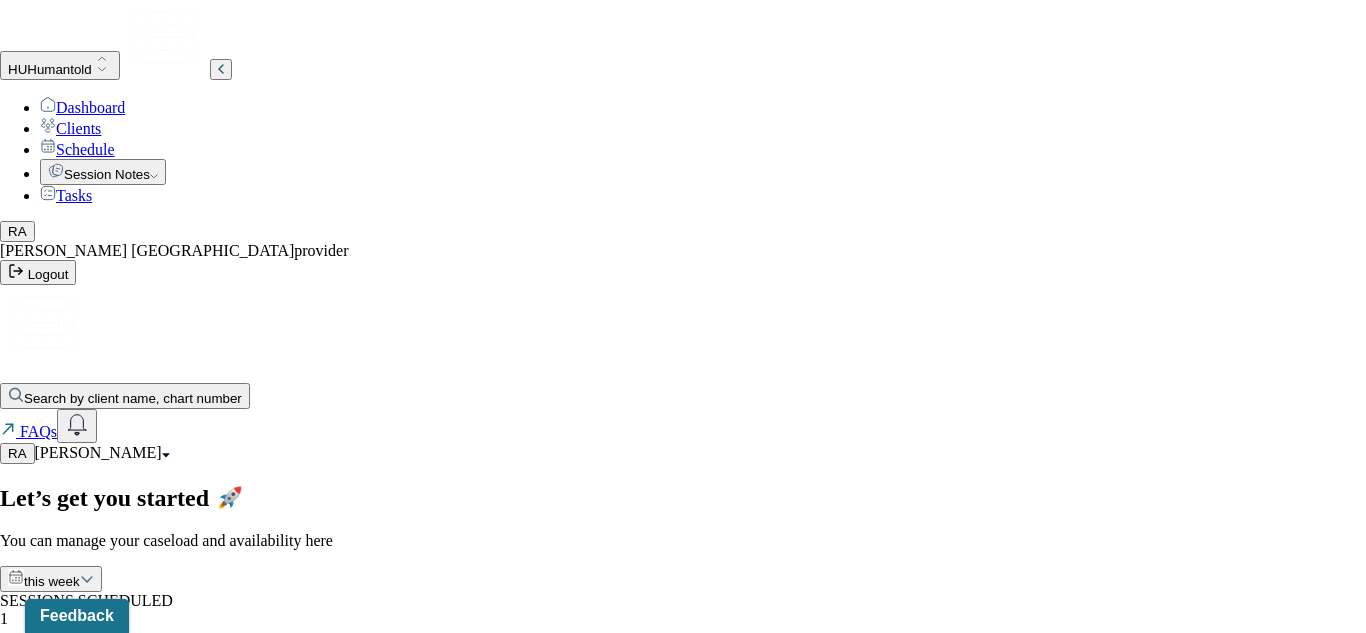 click on "Session notes" at bounding box center [100, 2299] 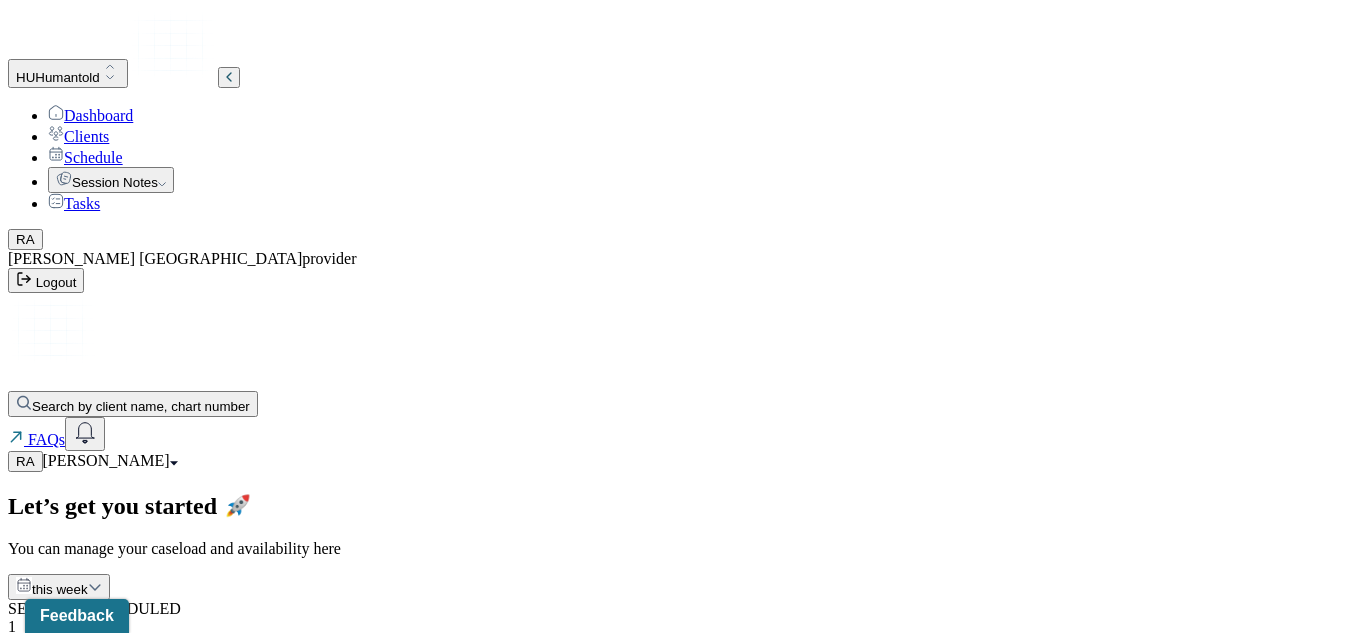 click on "Clients" at bounding box center [78, 136] 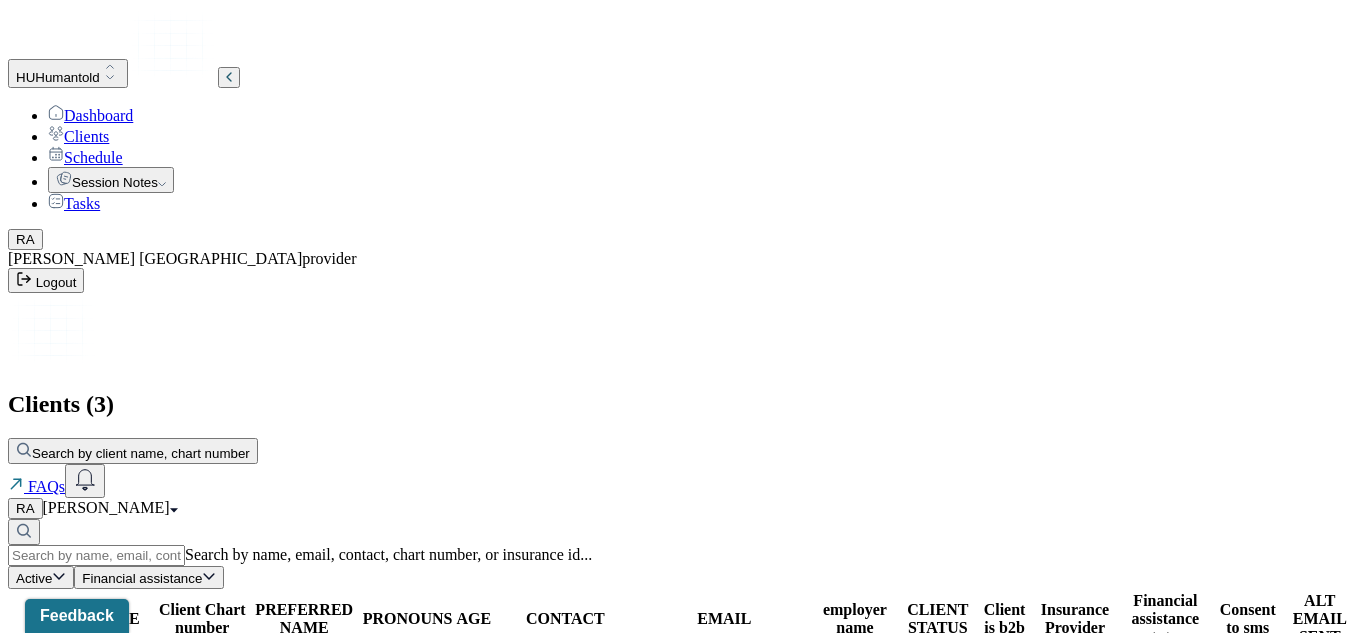 click on "HALL, BAYLEE" at bounding box center [83, 735] 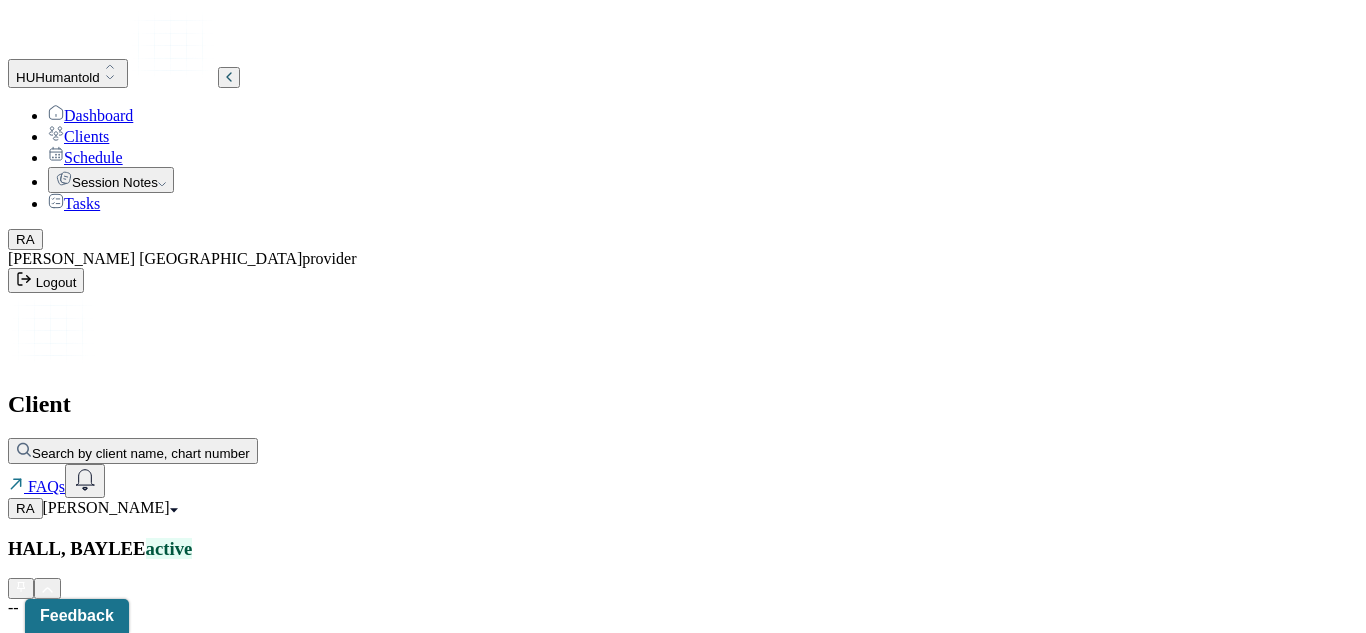 click on "[PERSON_NAME] active         -- CLIENT CHART NUMBER HKDH423 PREFERRED NAME -- SEX [DEMOGRAPHIC_DATA] AGE [DEMOGRAPHIC_DATA]  yrs DATE OF BIRTH [DEMOGRAPHIC_DATA]  CONTACT [PHONE_NUMBER] EMAIL [EMAIL_ADDRESS][DOMAIN_NAME] PROVIDER ANTIGUA, [PERSON_NAME] MHC-LP DIAGNOSIS -- DIAGNOSIS CODE -- LAST SESSION [DATE] insurance provider CARELON FINANCIAL ASSISTANCE STATUS -- Address [STREET_ADDRESS][US_STATE] Consent to Sms Yes On Trial No Portal Activation No   Memo     Relations info     Session Notes     Documents     Tasks     Category     active     Date     Add memo   No memo yet Client memos will appear here when added   Add memo" at bounding box center [683, 1389] 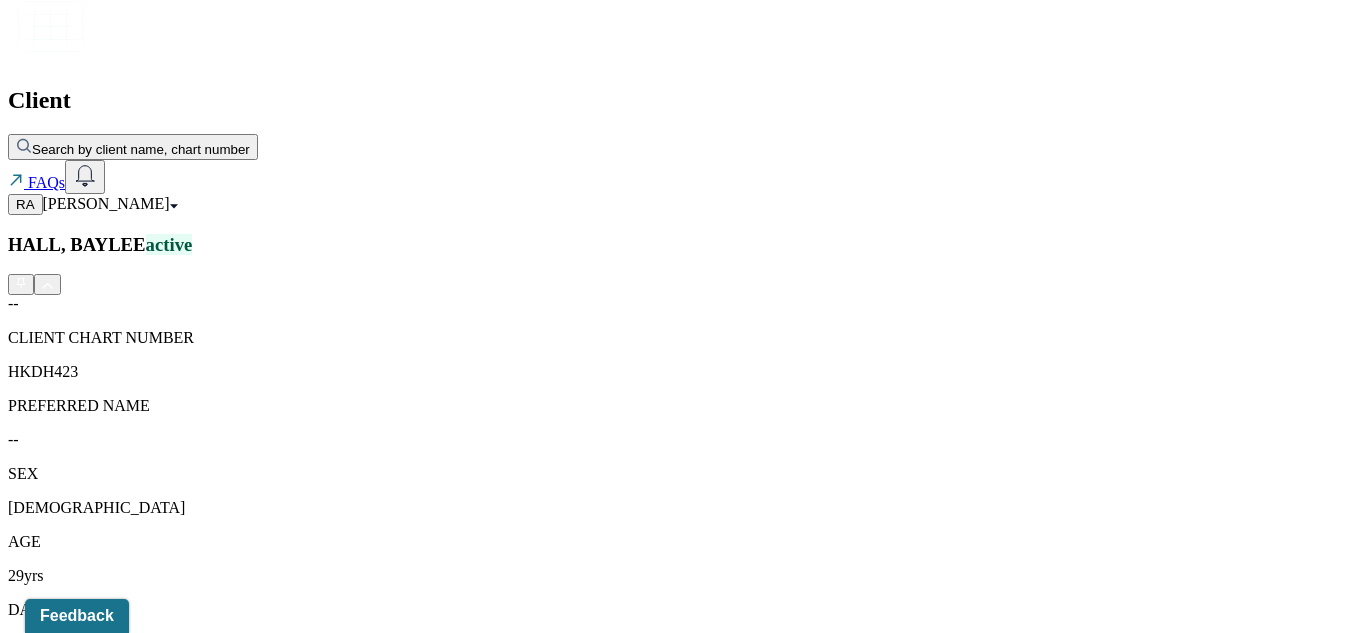 scroll, scrollTop: 360, scrollLeft: 0, axis: vertical 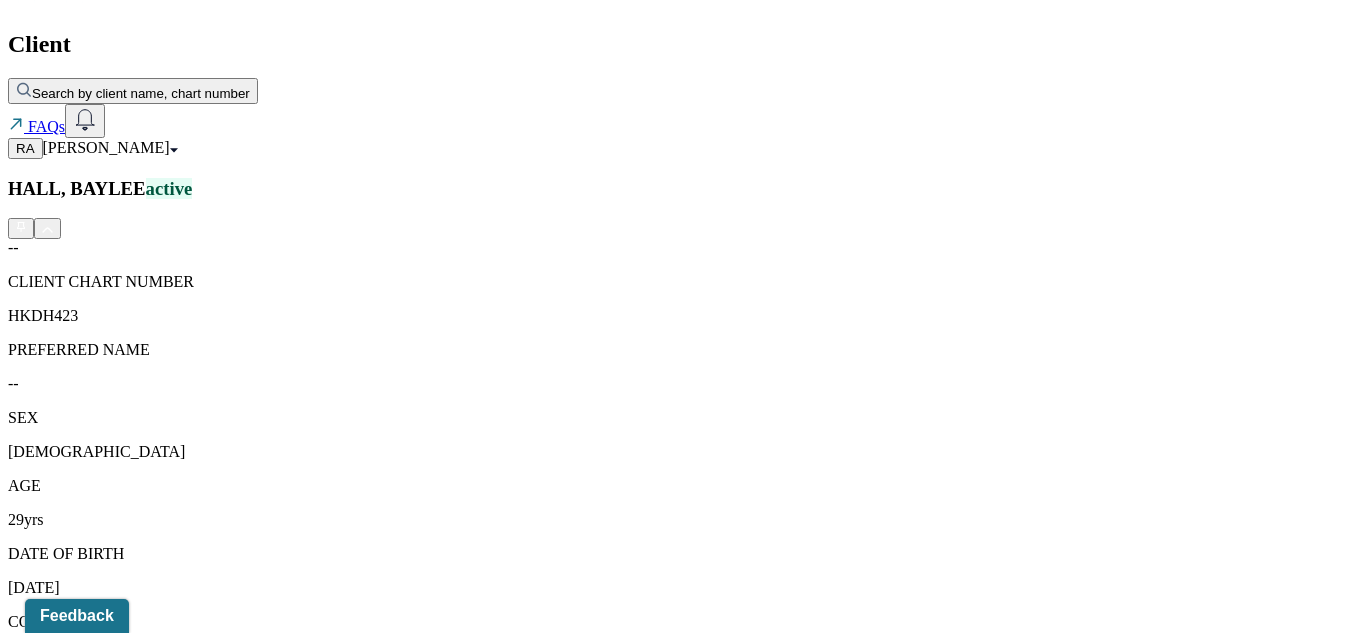 click on "Session Notes" at bounding box center (209, 1677) 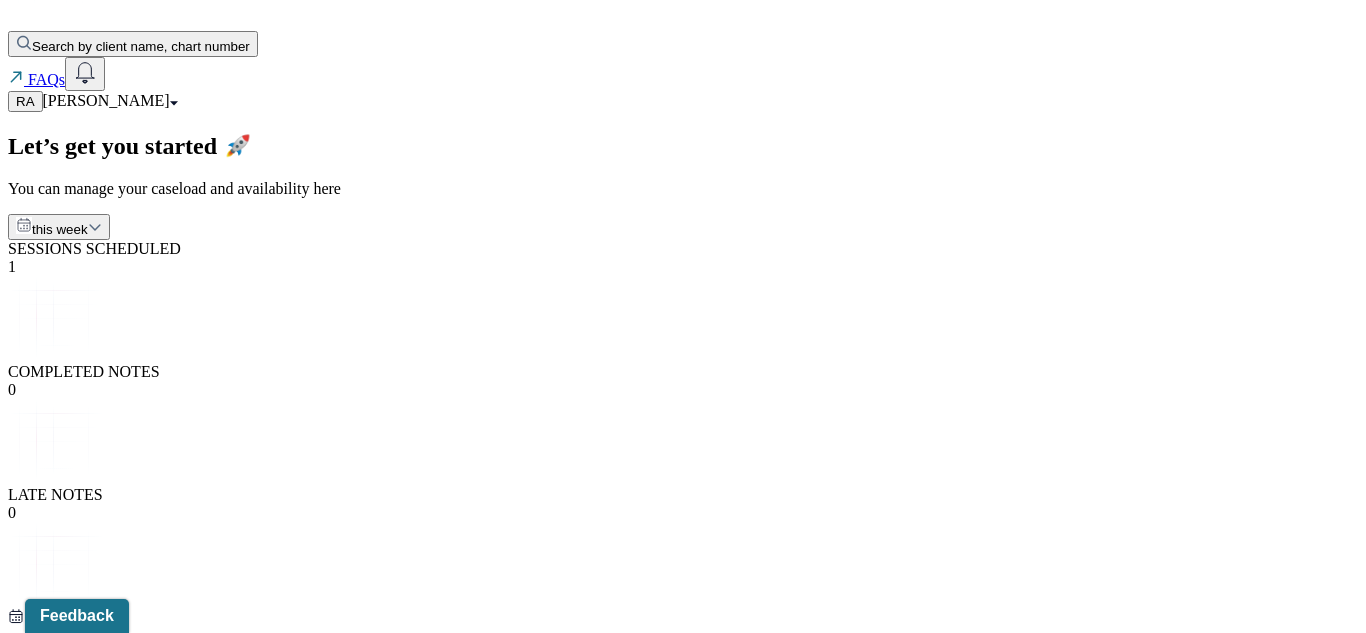 click on "MATERIA, [PERSON_NAME]" at bounding box center (105, 974) 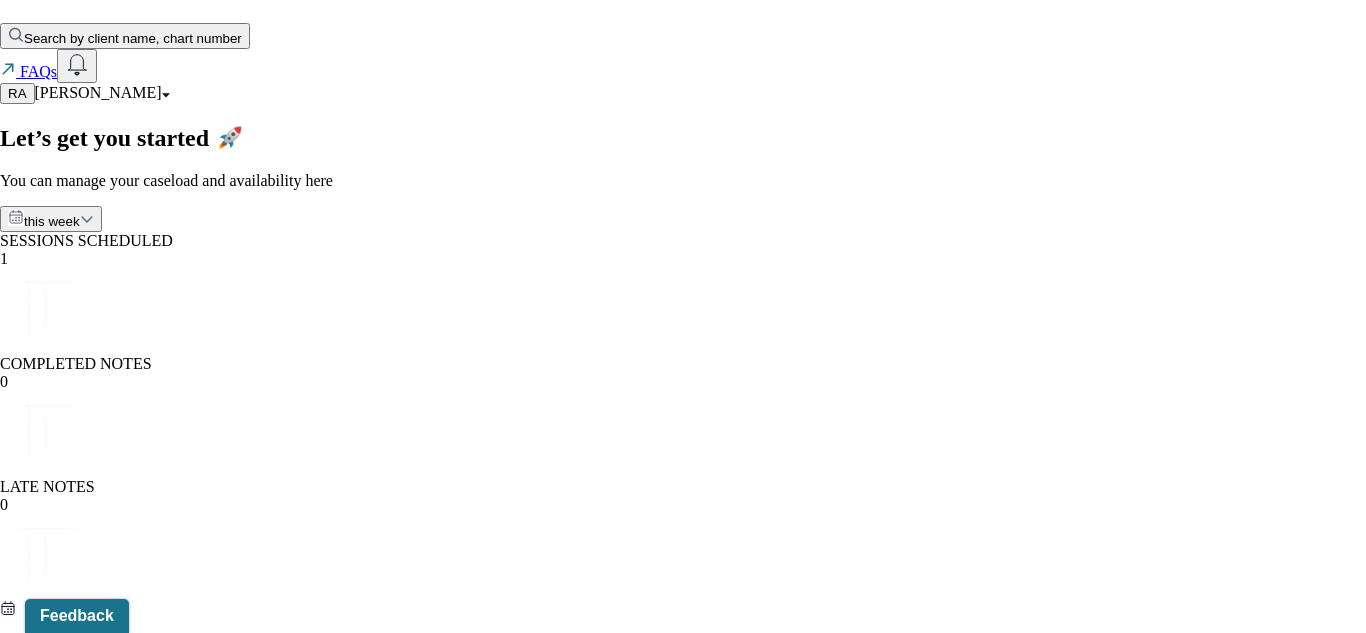 click on "Session notes" at bounding box center (100, 1939) 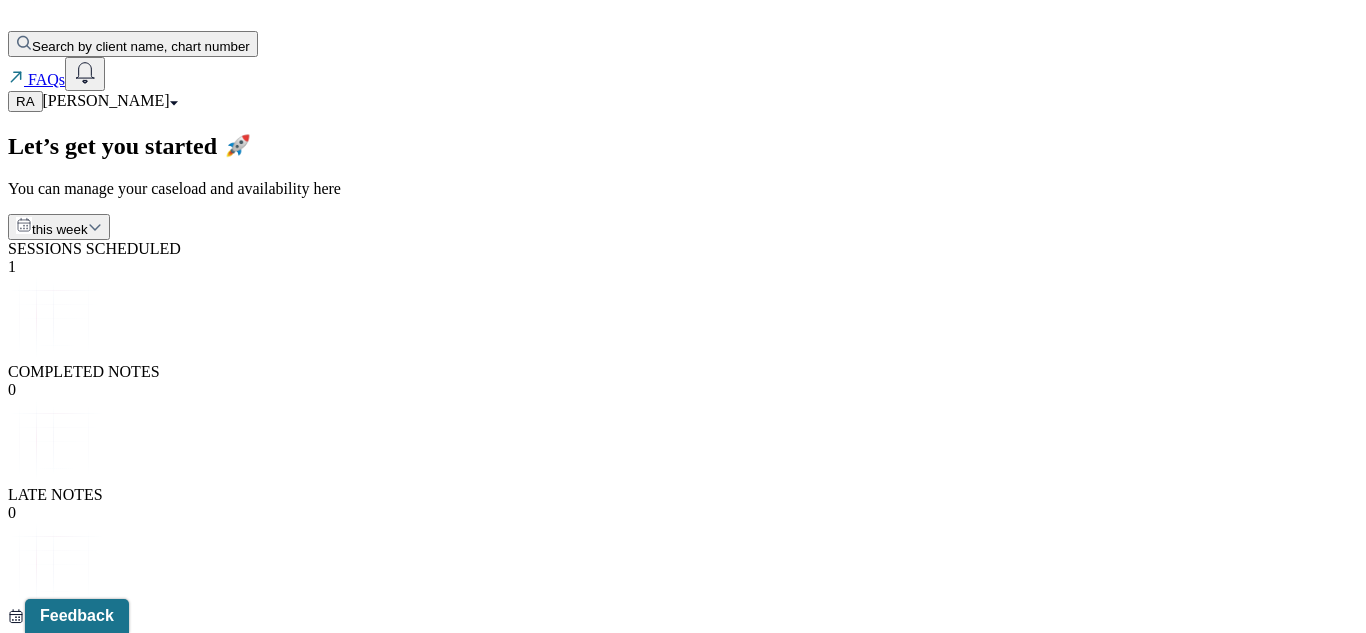 click on "HALL, BAYLEE" at bounding box center [64, 1214] 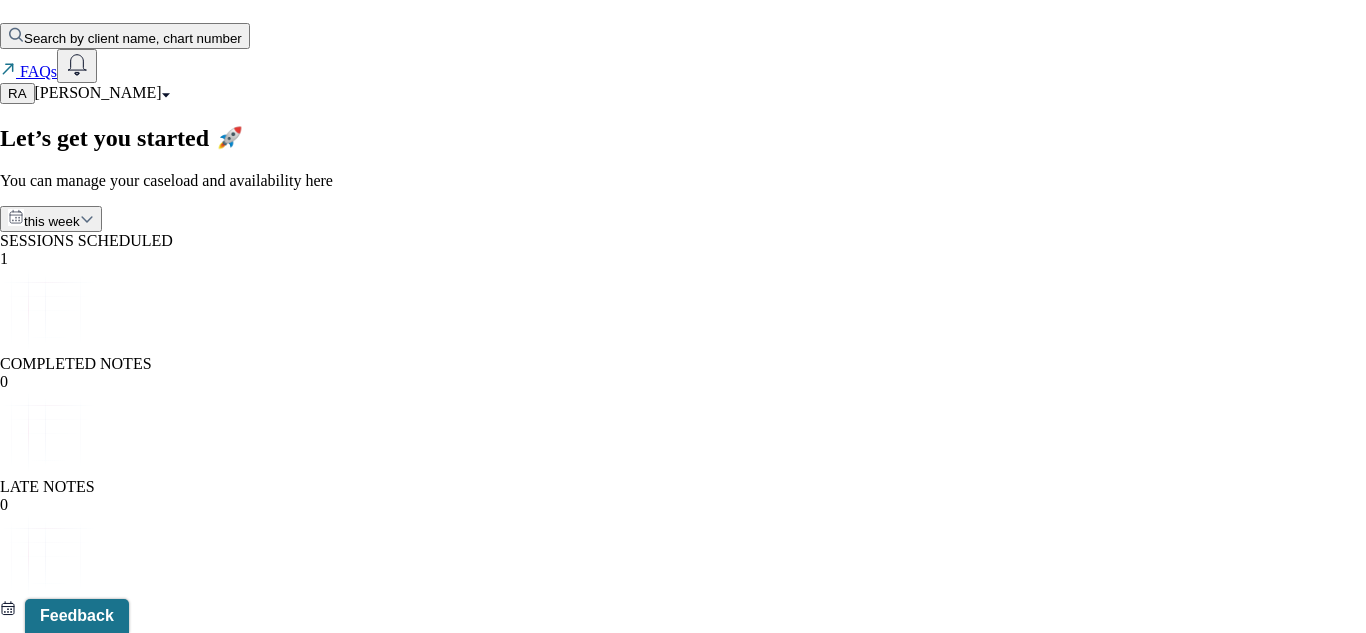 click on "Session notes" at bounding box center (100, 1939) 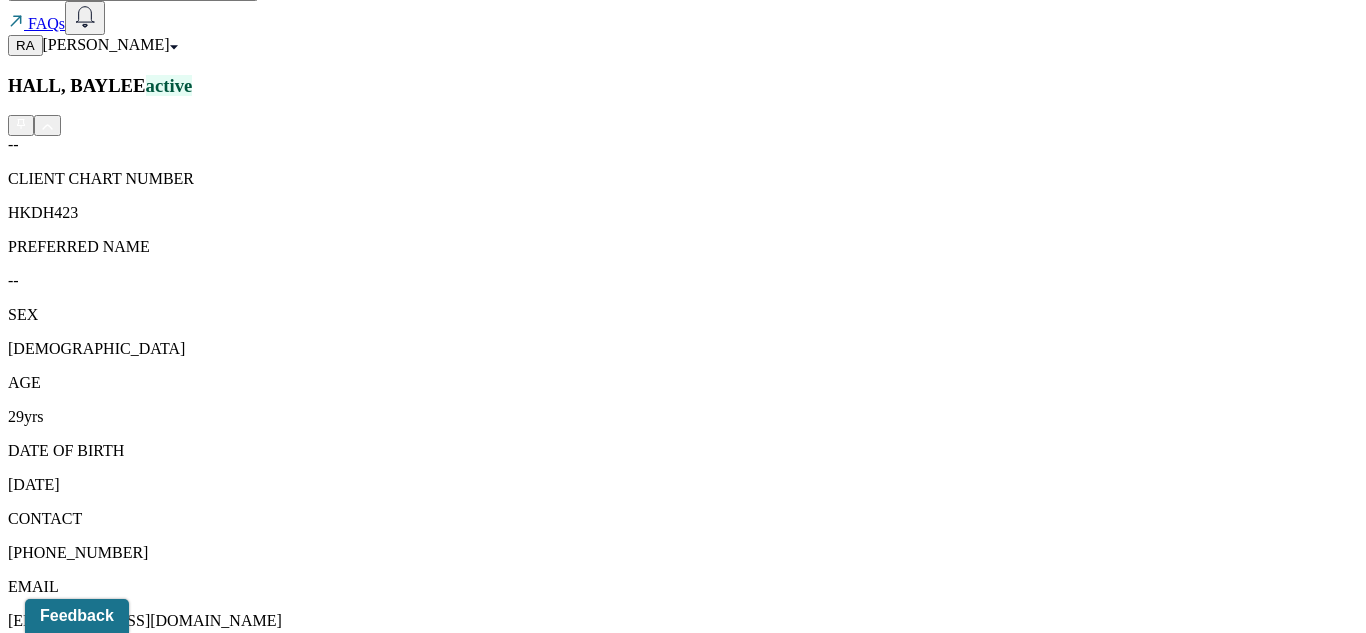 scroll, scrollTop: 474, scrollLeft: 0, axis: vertical 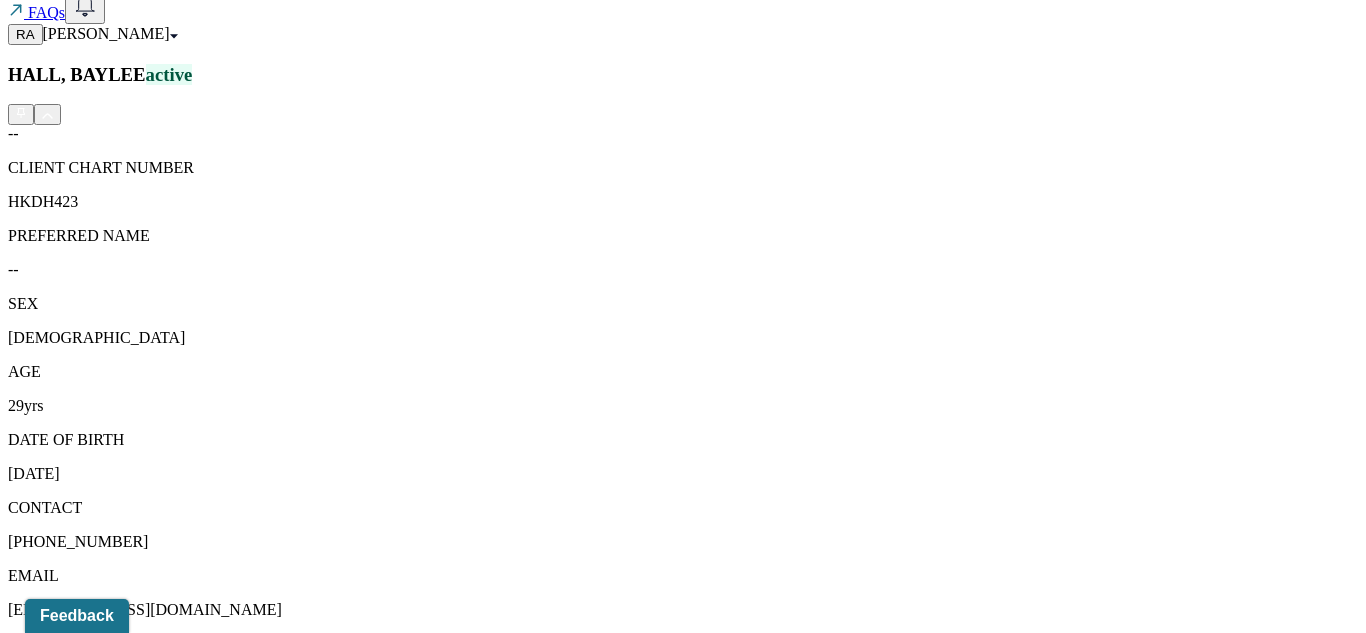 click on "Session Notes" at bounding box center [209, 1563] 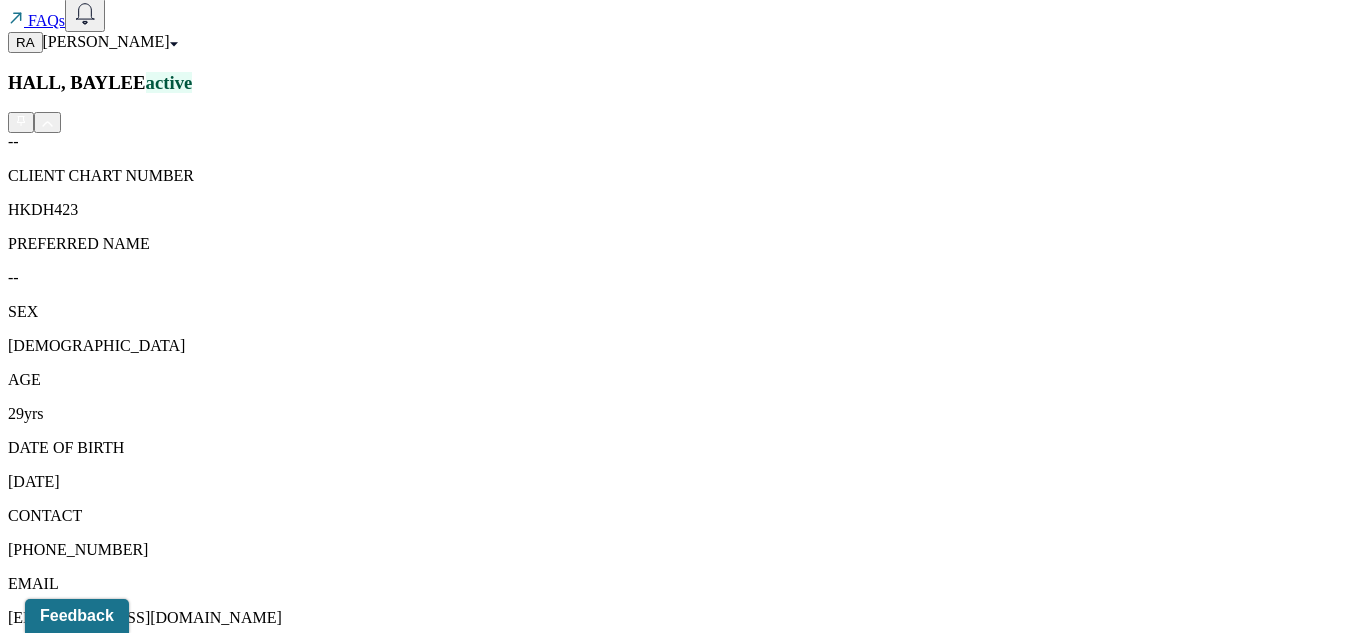 scroll, scrollTop: 467, scrollLeft: 0, axis: vertical 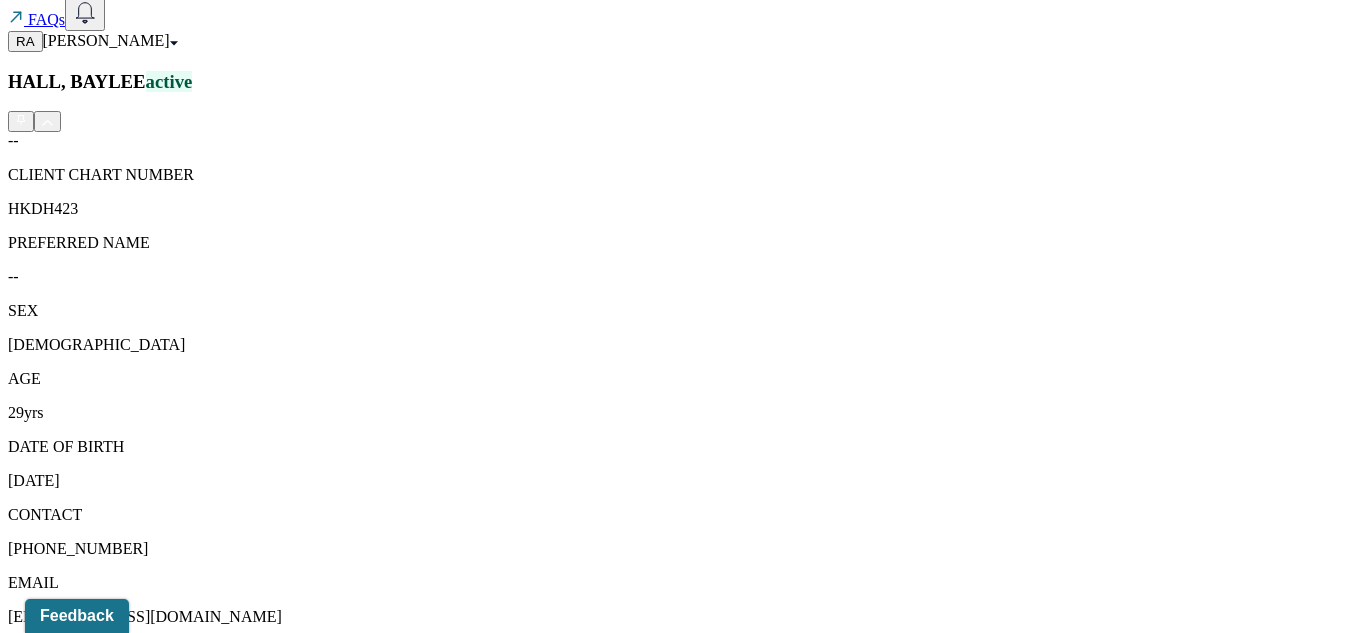 click on "Individual soap note" at bounding box center (264, 1704) 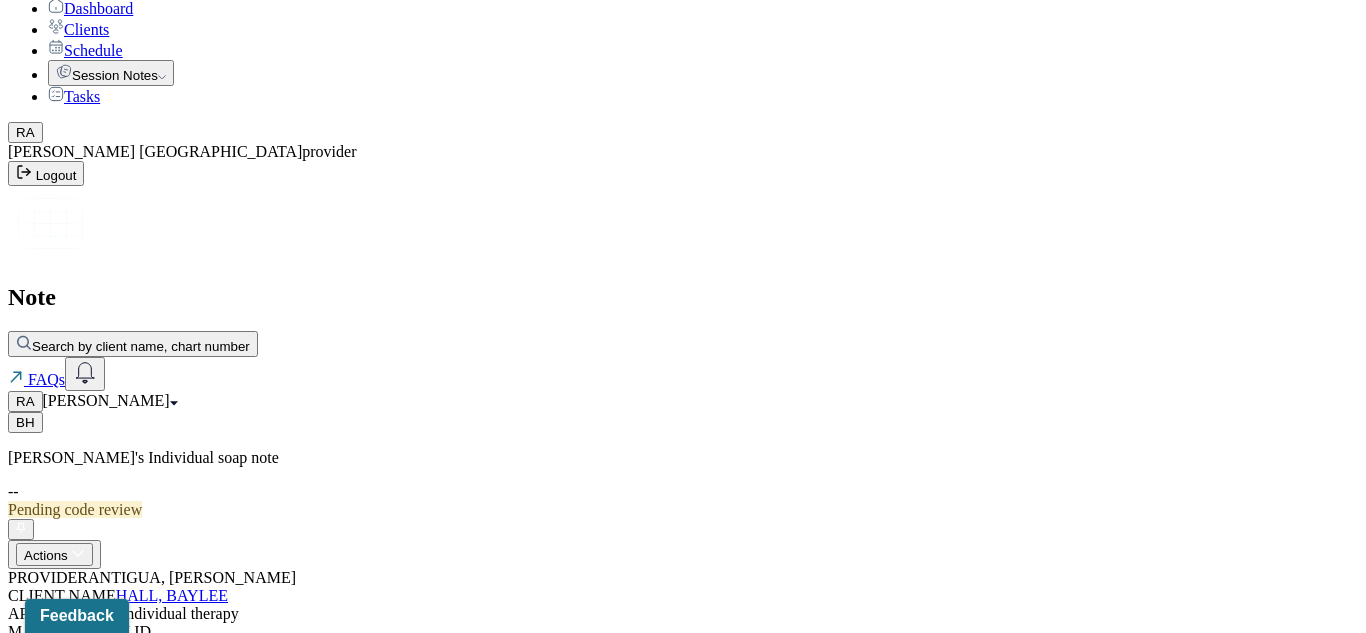 scroll, scrollTop: 0, scrollLeft: 0, axis: both 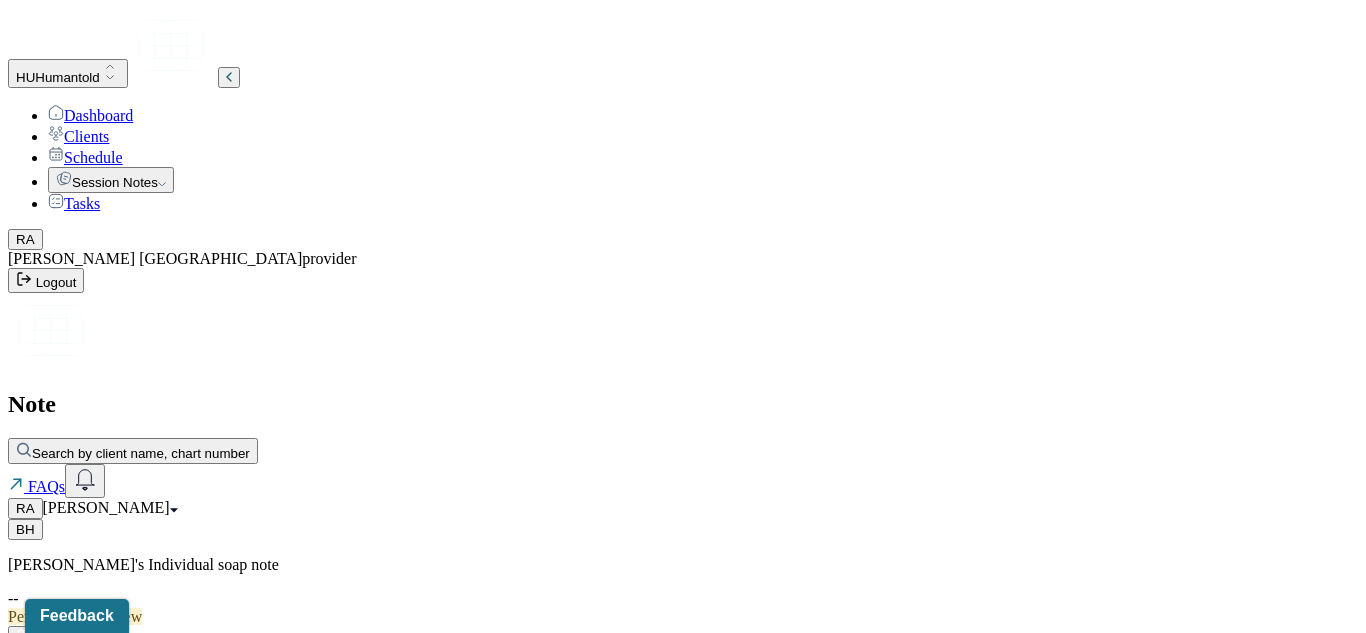 click on "Actions" at bounding box center [54, 661] 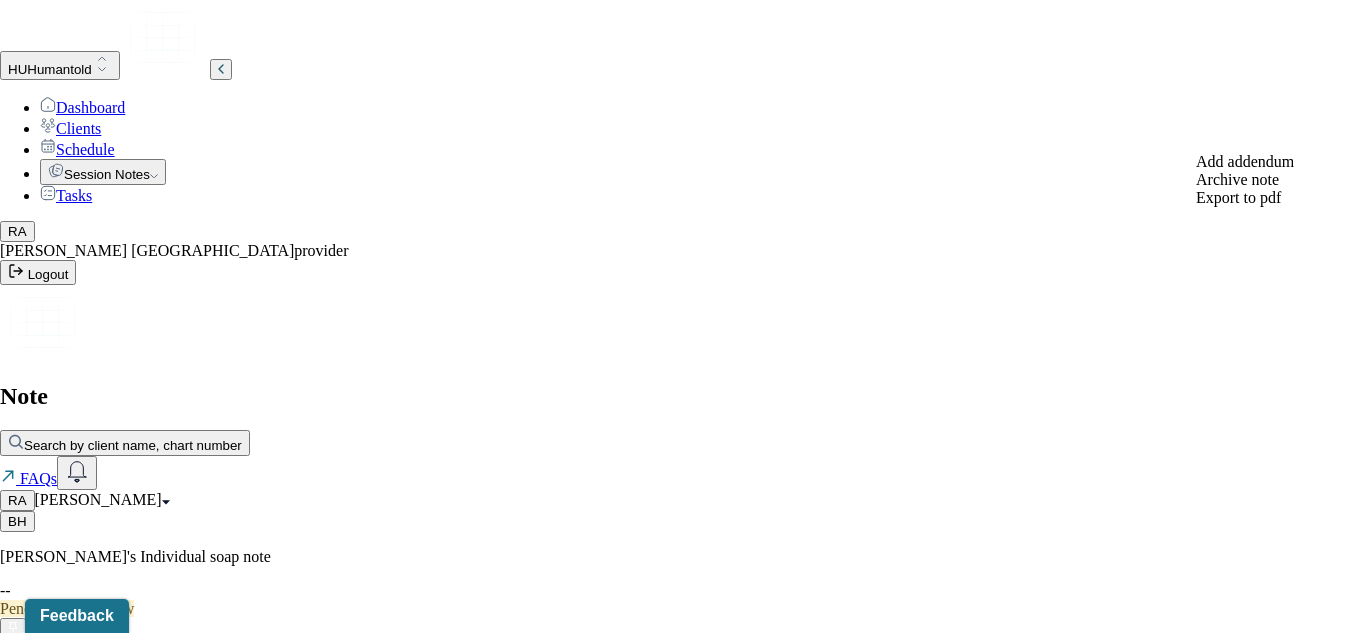click on "HU Humantold       Dashboard Clients Schedule Session Notes Tasks RA [PERSON_NAME] provider   Logout Note   Search by client name, chart number     FAQs     RA [PERSON_NAME] [PERSON_NAME] Baylee's   Individual soap note -- Pending code review       Actions   PROVIDER ANTIGUA, [PERSON_NAME] CLIENT NAME HALL, BAYLEE APPOINTMENT Individual therapy   MANTLE CLAIM ID -- PAYER CLAIM ID -- SUBMISSION -- POS CODE 10 - Telehealth Provided in Patient's Home DOB [DEMOGRAPHIC_DATA]  (29 Yrs) INSURANCE CARE CHART NUMBER HKDH423 CPT CODE 90837 DATE OF SERVICE [DATE]   4:15 PM   -   5:15 PM ( 1hr )     SIGNATURE R.A.  ([DATE] 8:58 PM) MODIFIER 95 Telemedicine DIAGNOSIS Primary:   F41.1 [MEDICAL_DATA] ,  Secondary:   -- Tertiary:   --   Session Note     Claims     Payments History     Remits     Content     Messages     Change requested     Activity       Sections Session note Therapy intervention techniques Treatment plan/ progress   Sections   NOTE CONTENT Appointment location teletherapy Home Home -- --" at bounding box center (683, 316) 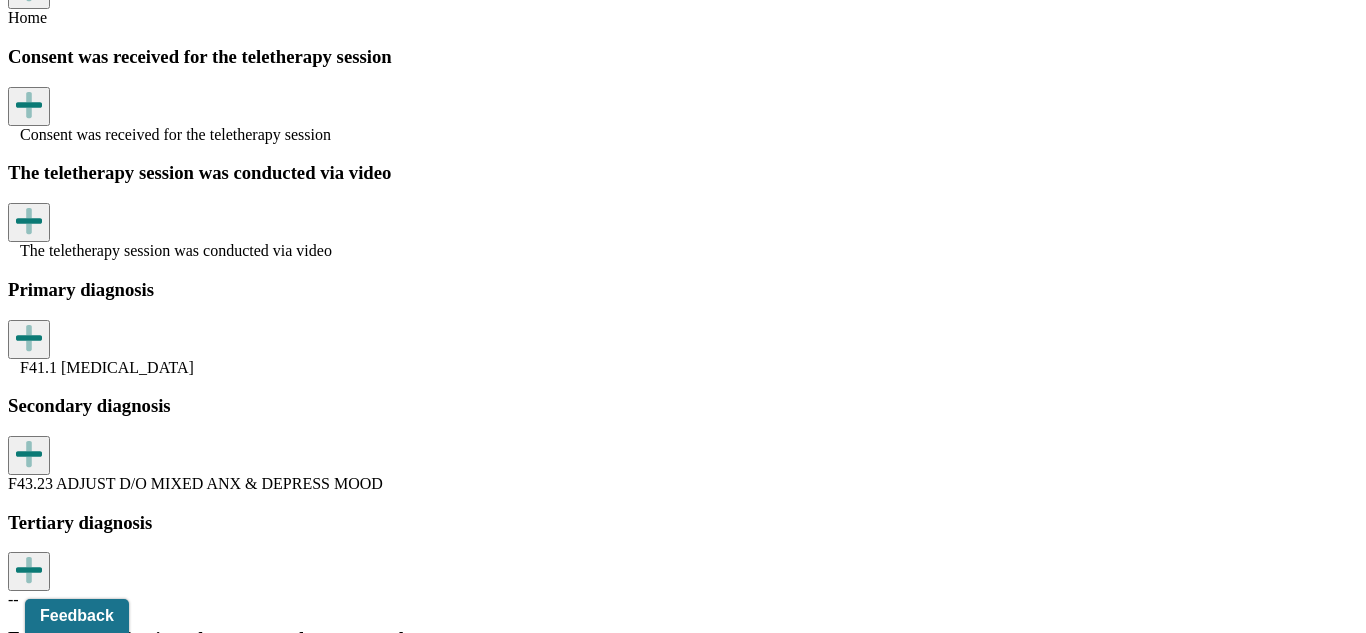scroll, scrollTop: 1753, scrollLeft: 0, axis: vertical 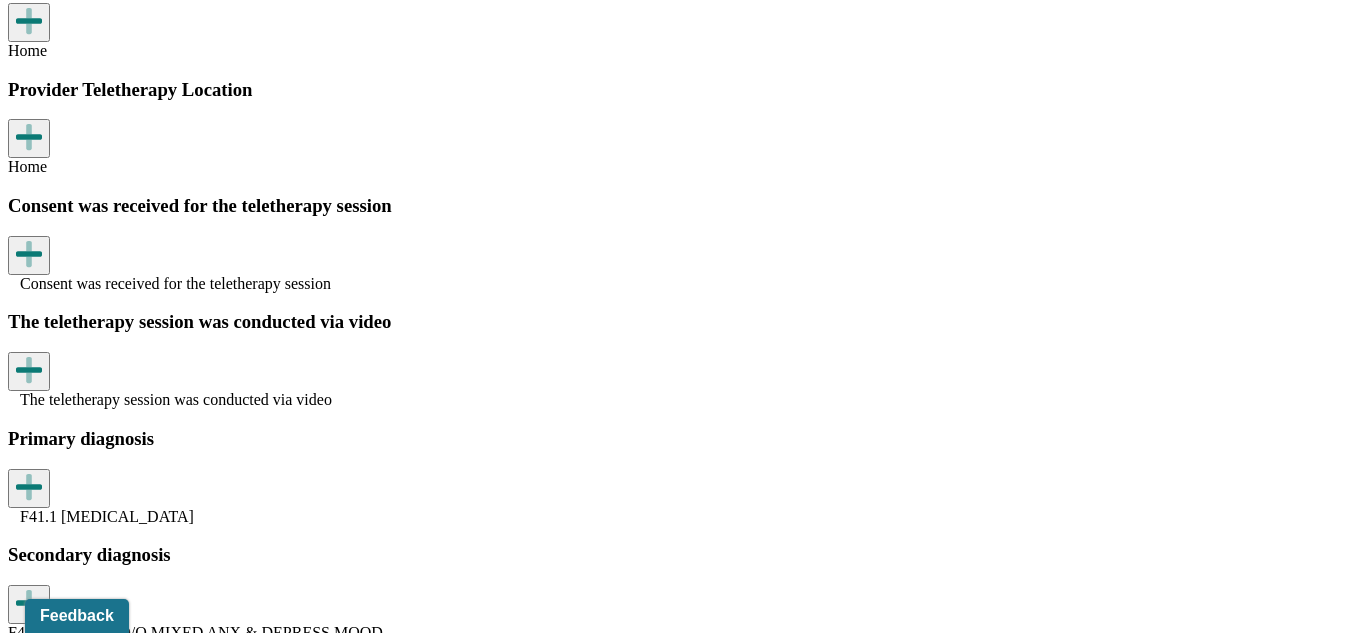 click on "Dashboard" at bounding box center [90, -1495] 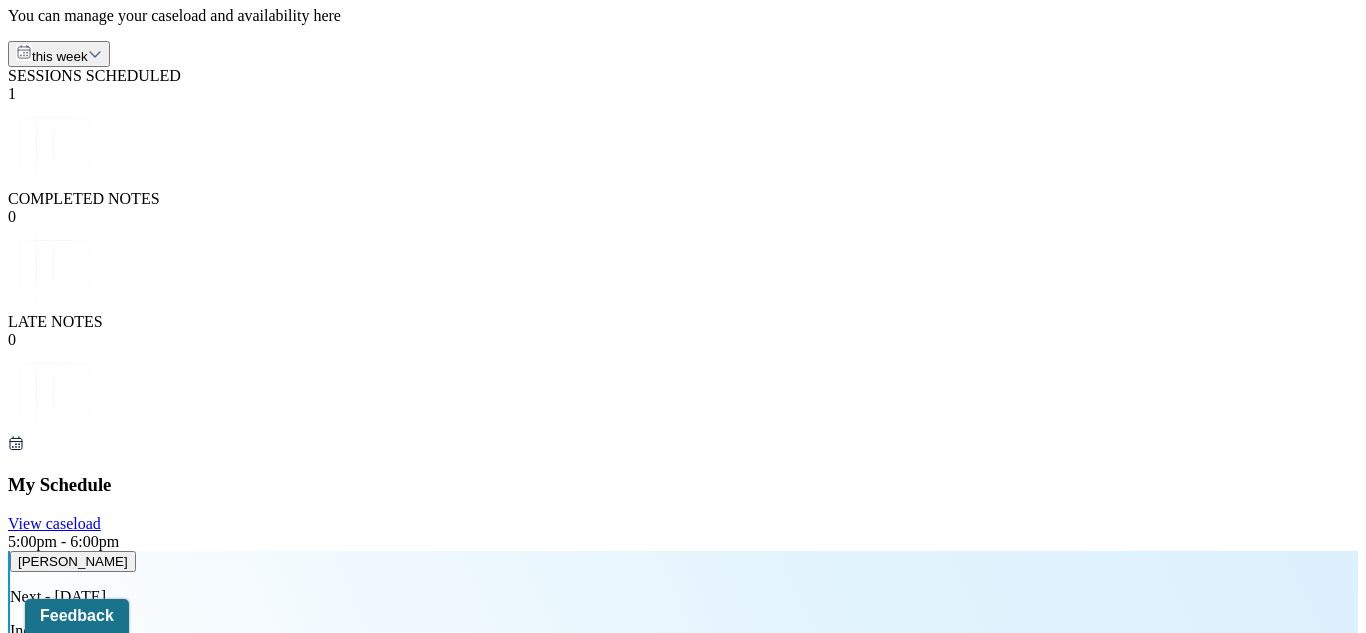 click on "[PERSON_NAME]" at bounding box center [73, 561] 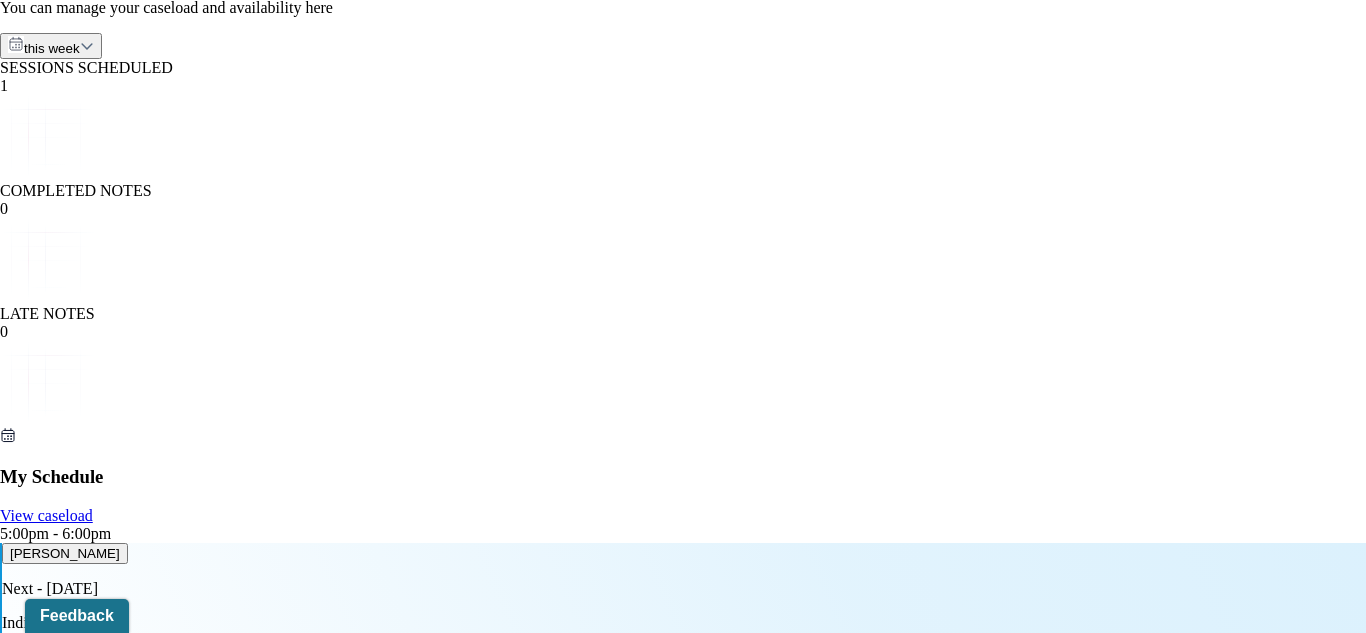 click on "Session notes" at bounding box center [100, 1766] 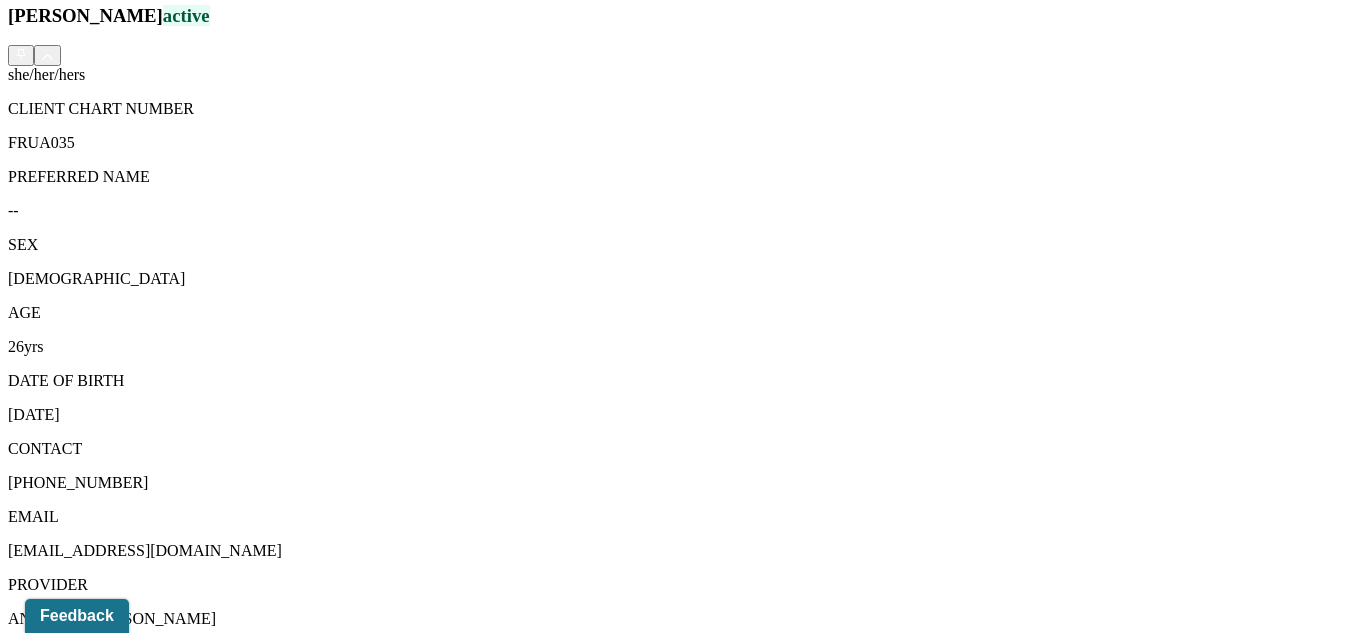 scroll, scrollTop: 536, scrollLeft: 0, axis: vertical 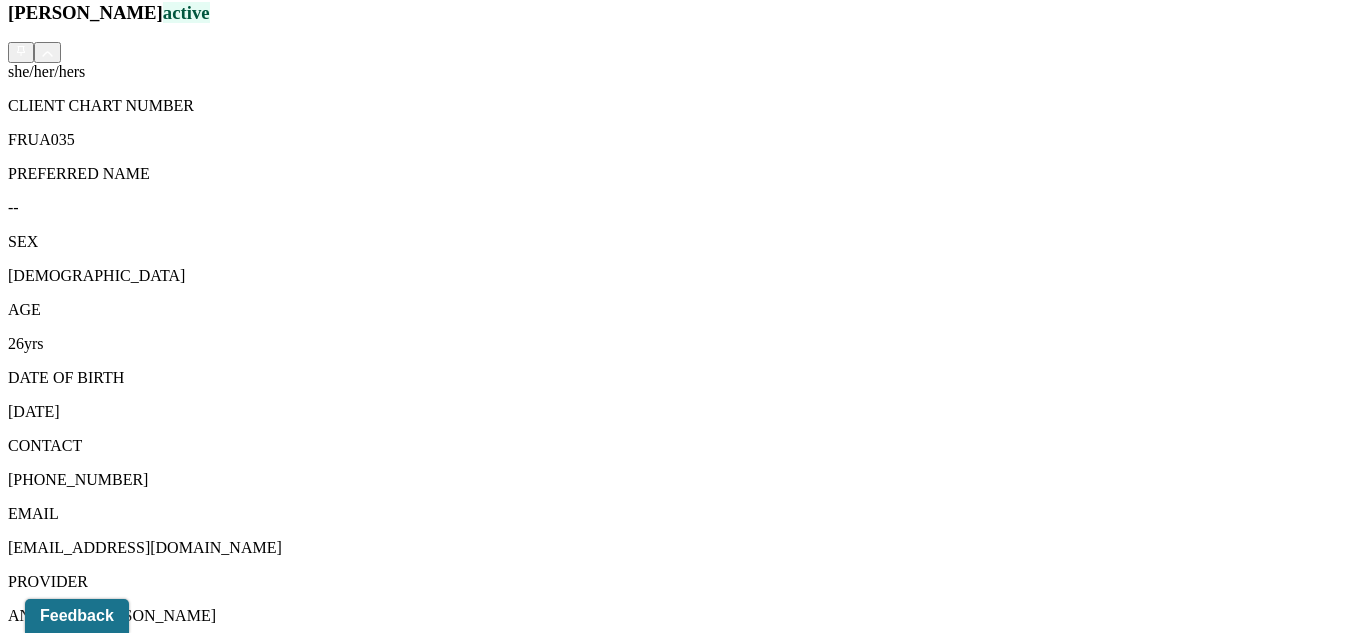 click on "Session Notes" at bounding box center [209, 1501] 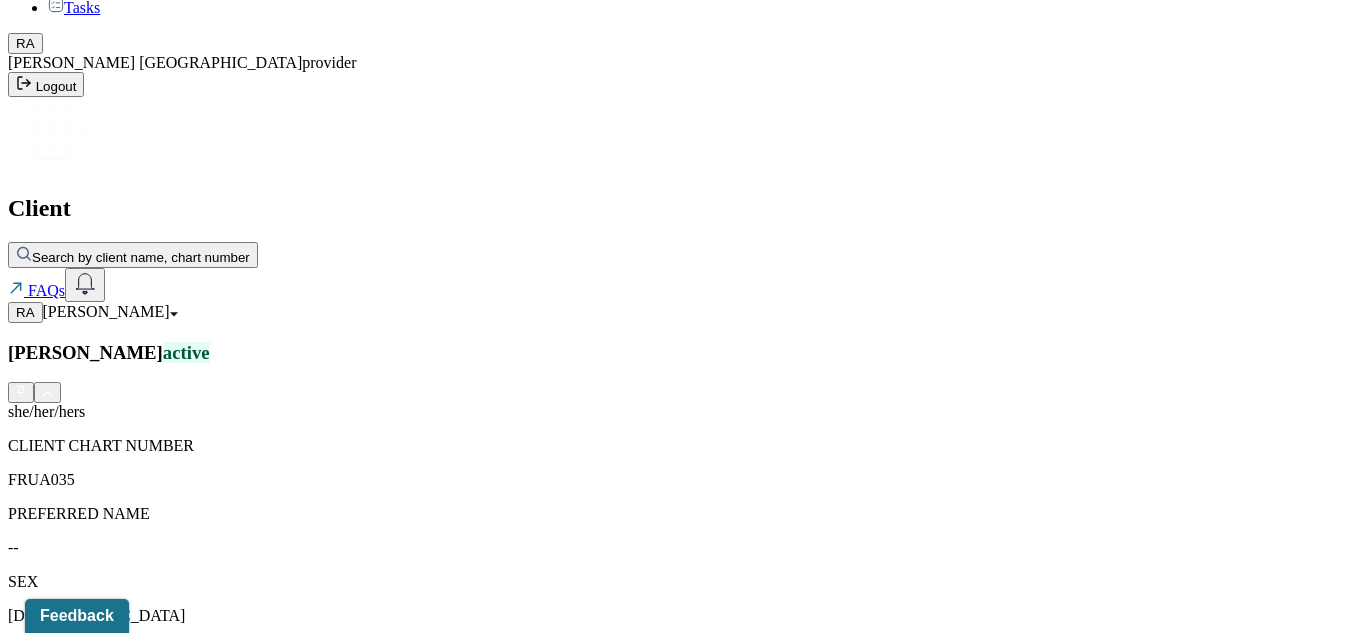 scroll, scrollTop: 175, scrollLeft: 0, axis: vertical 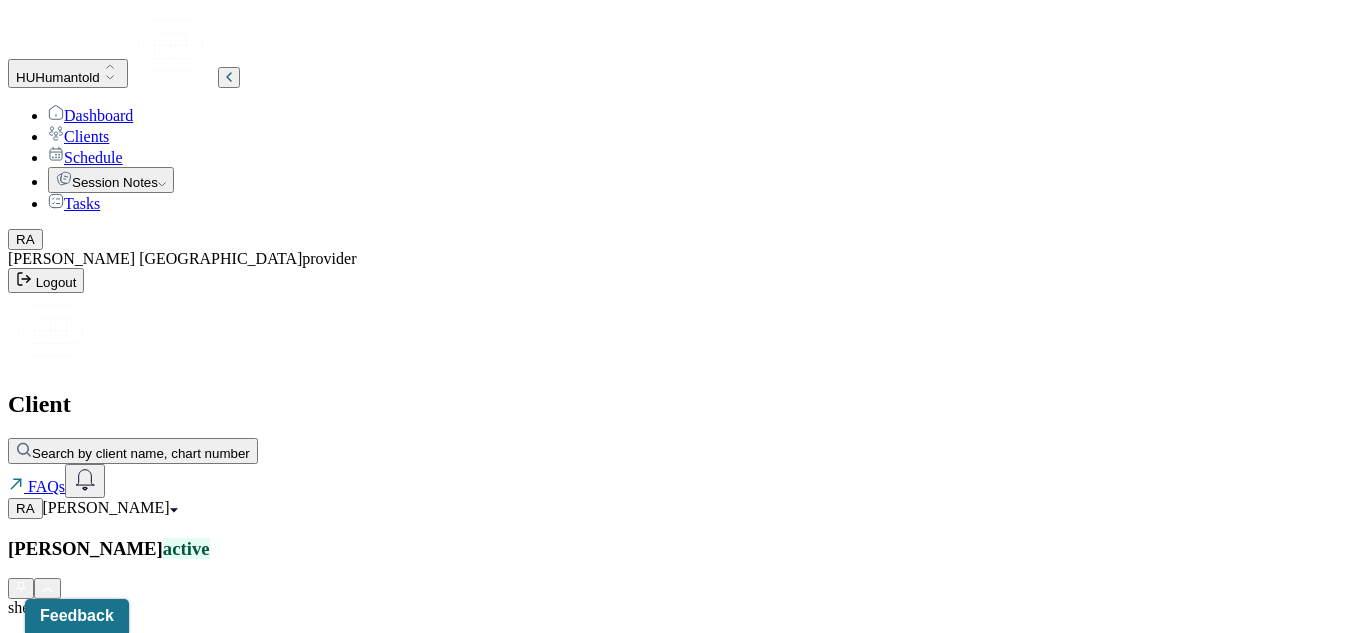 click on "[PERSON_NAME]" at bounding box center [110, 507] 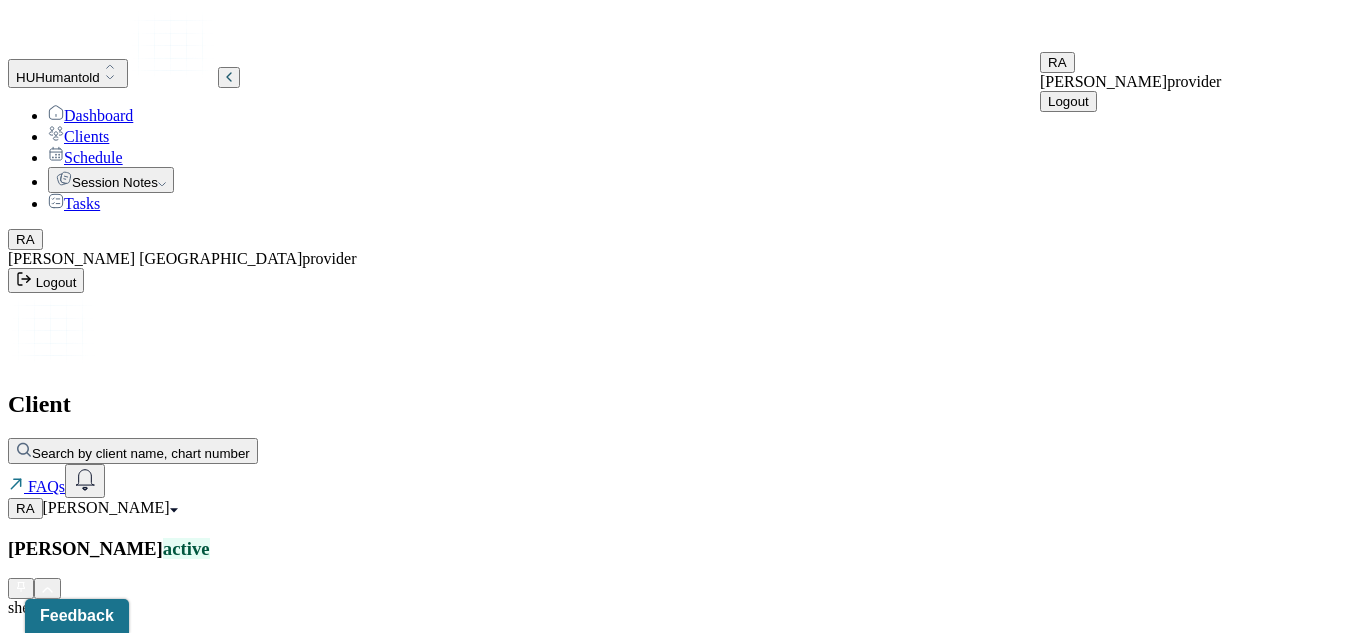 click on "[PERSON_NAME] active         she/her/hers CLIENT CHART NUMBER FRUA035 PREFERRED NAME -- SEX [DEMOGRAPHIC_DATA] AGE [DEMOGRAPHIC_DATA]  yrs DATE OF BIRTH [DEMOGRAPHIC_DATA]  CONTACT [PHONE_NUMBER] EMAIL [EMAIL_ADDRESS][DOMAIN_NAME] PROVIDER ANTIGUA, [PERSON_NAME] MHC-LP DIAGNOSIS -- DIAGNOSIS CODE -- LAST SESSION [DATE] insurance provider CARELON FINANCIAL ASSISTANCE STATUS -- Address [STREET_ADDRESS][US_STATE] Consent to Sms Yes On Trial -- Portal Activation No" at bounding box center [683, 1275] 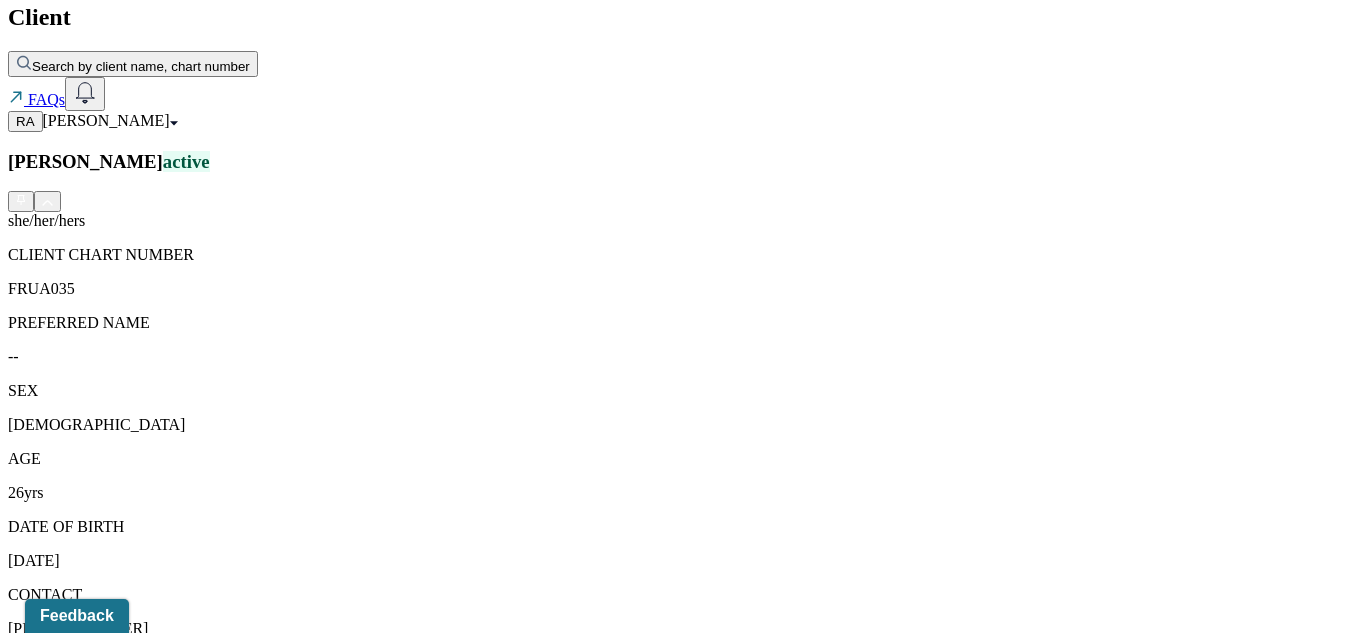 scroll, scrollTop: 0, scrollLeft: 0, axis: both 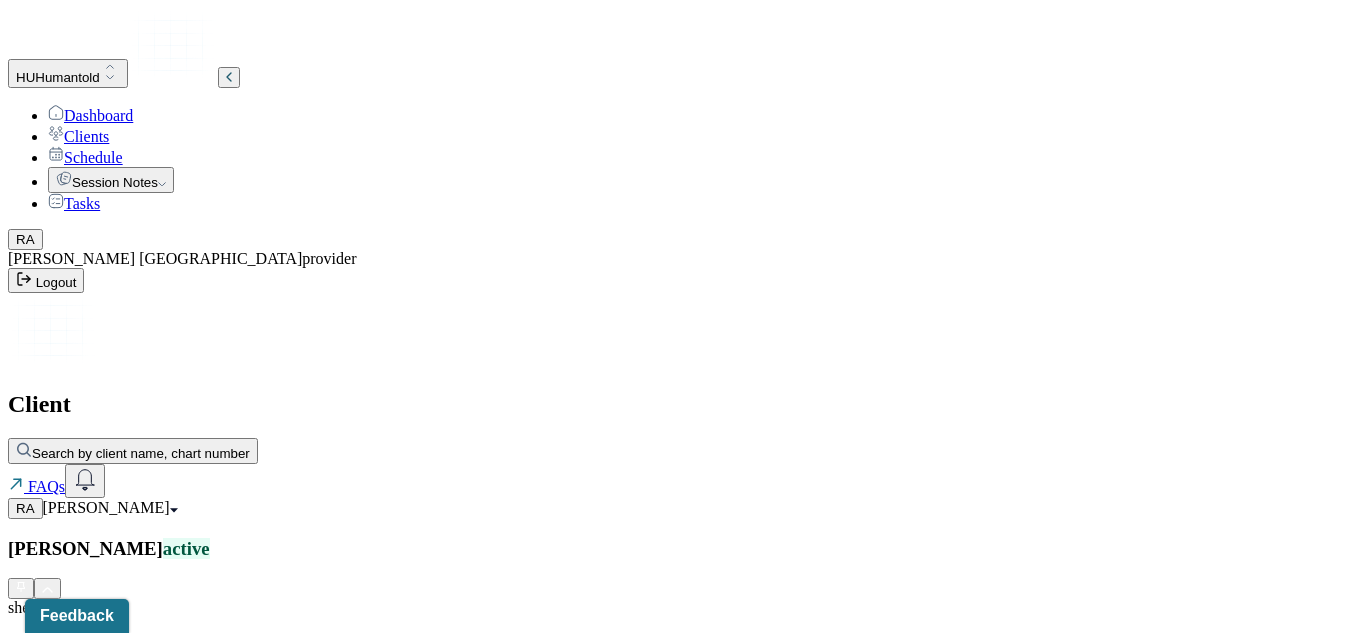 click on "[PERSON_NAME]" at bounding box center (106, 507) 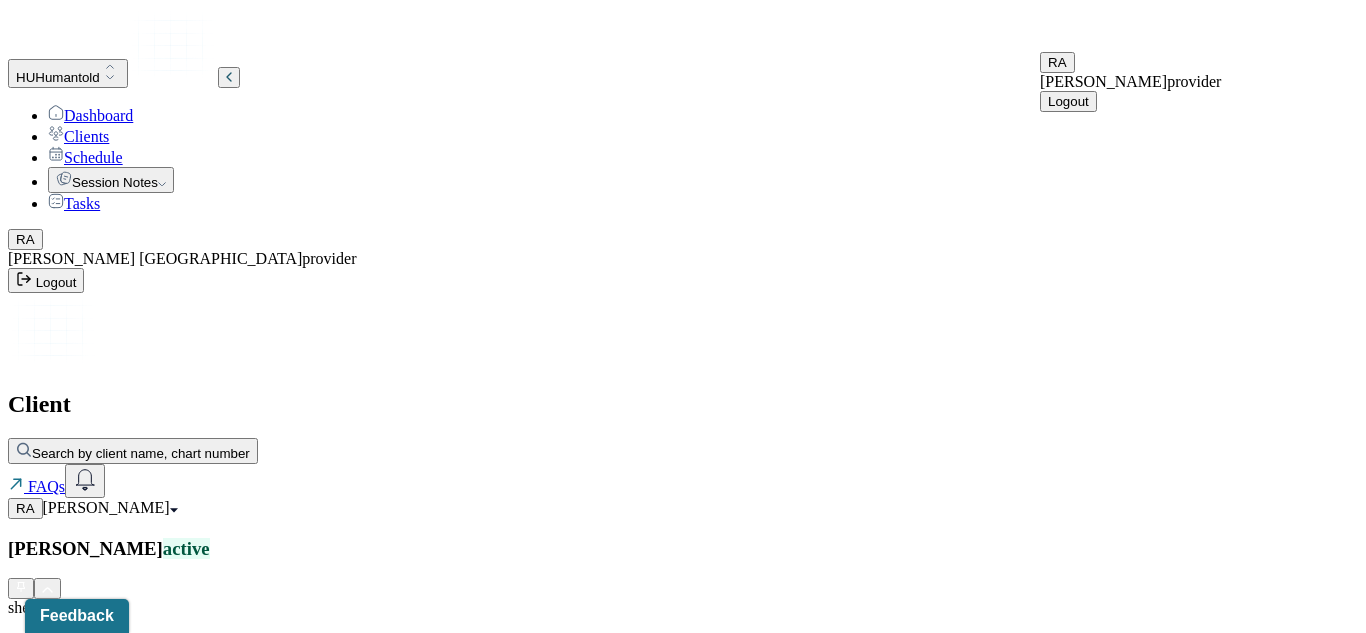 click on "[PERSON_NAME] active         she/her/hers CLIENT CHART NUMBER FRUA035 PREFERRED NAME -- SEX [DEMOGRAPHIC_DATA] AGE [DEMOGRAPHIC_DATA]  yrs DATE OF BIRTH [DEMOGRAPHIC_DATA]  CONTACT [PHONE_NUMBER] EMAIL [EMAIL_ADDRESS][DOMAIN_NAME] PROVIDER ANTIGUA, [PERSON_NAME] MHC-LP DIAGNOSIS -- DIAGNOSIS CODE -- LAST SESSION [DATE] insurance provider CARELON FINANCIAL ASSISTANCE STATUS -- Address [STREET_ADDRESS][US_STATE] Consent to Sms Yes On Trial -- Portal Activation No" at bounding box center (683, 1275) 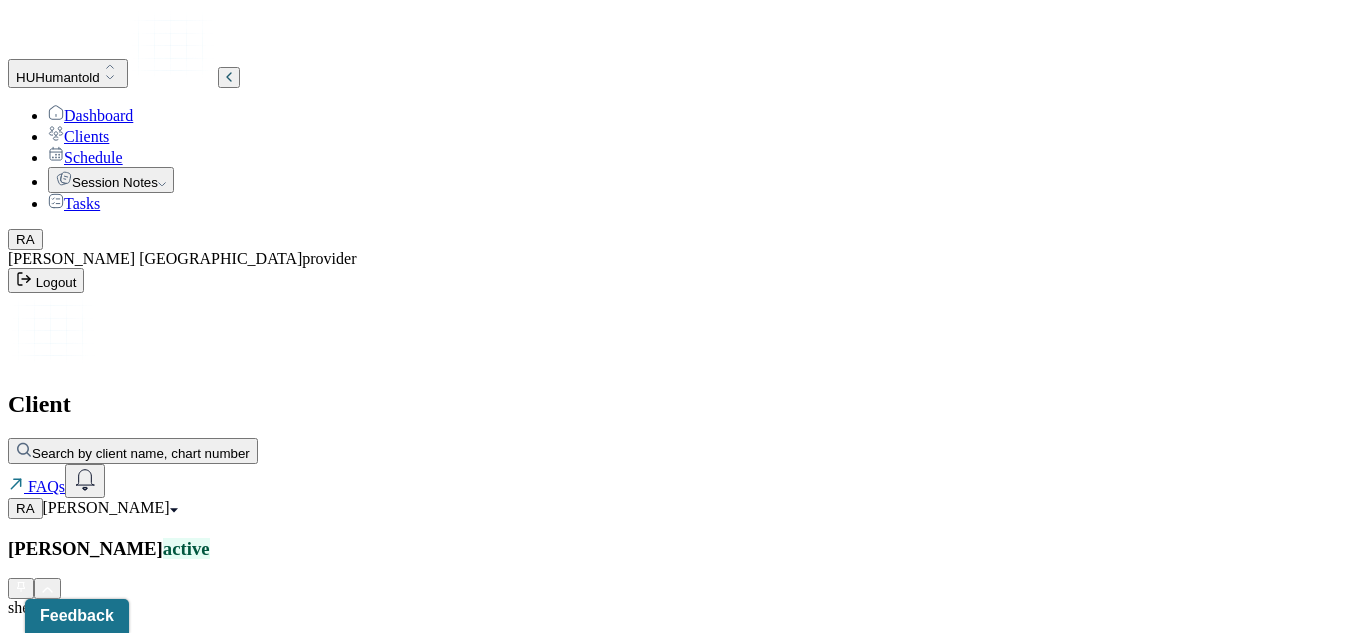 click on "[PERSON_NAME]" at bounding box center [110, 507] 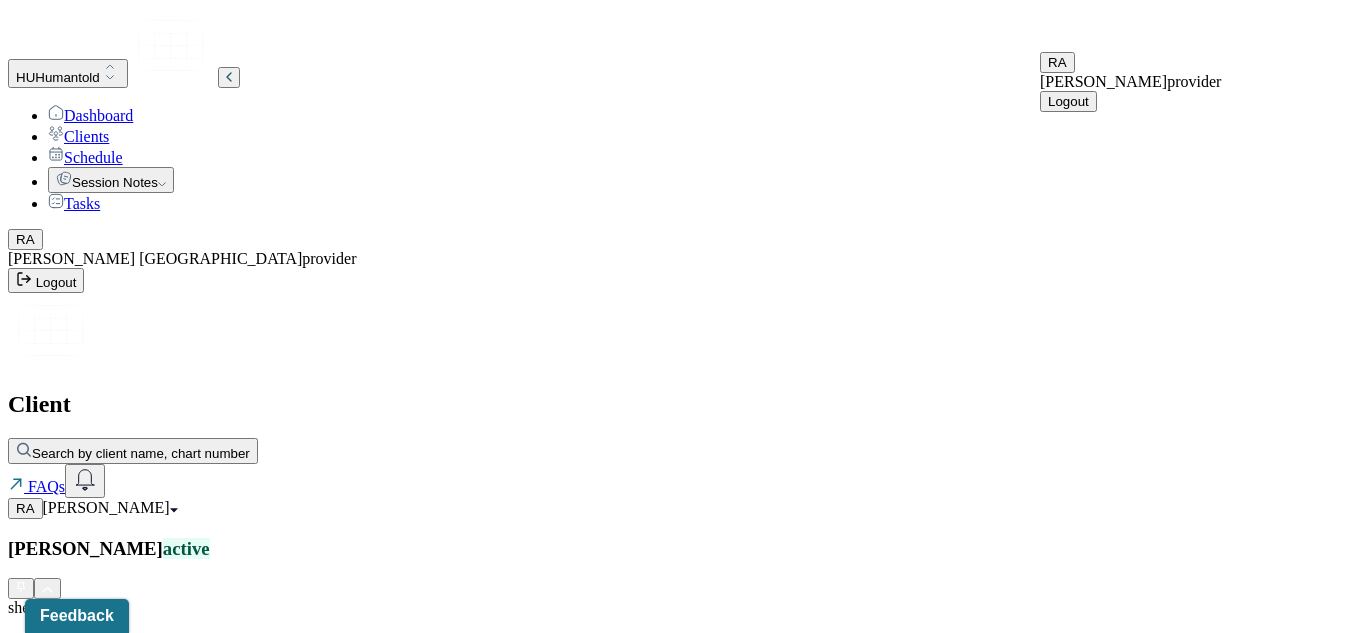 click on "Logout" at bounding box center (1068, 101) 